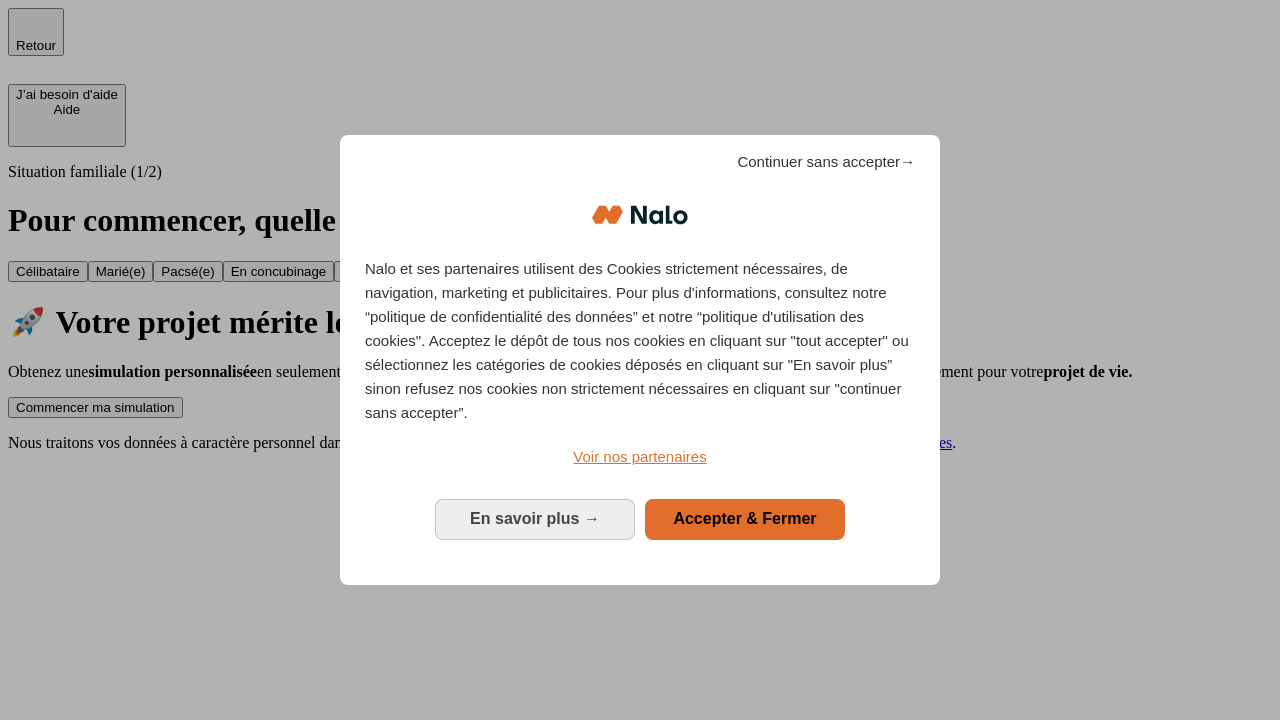scroll, scrollTop: 0, scrollLeft: 0, axis: both 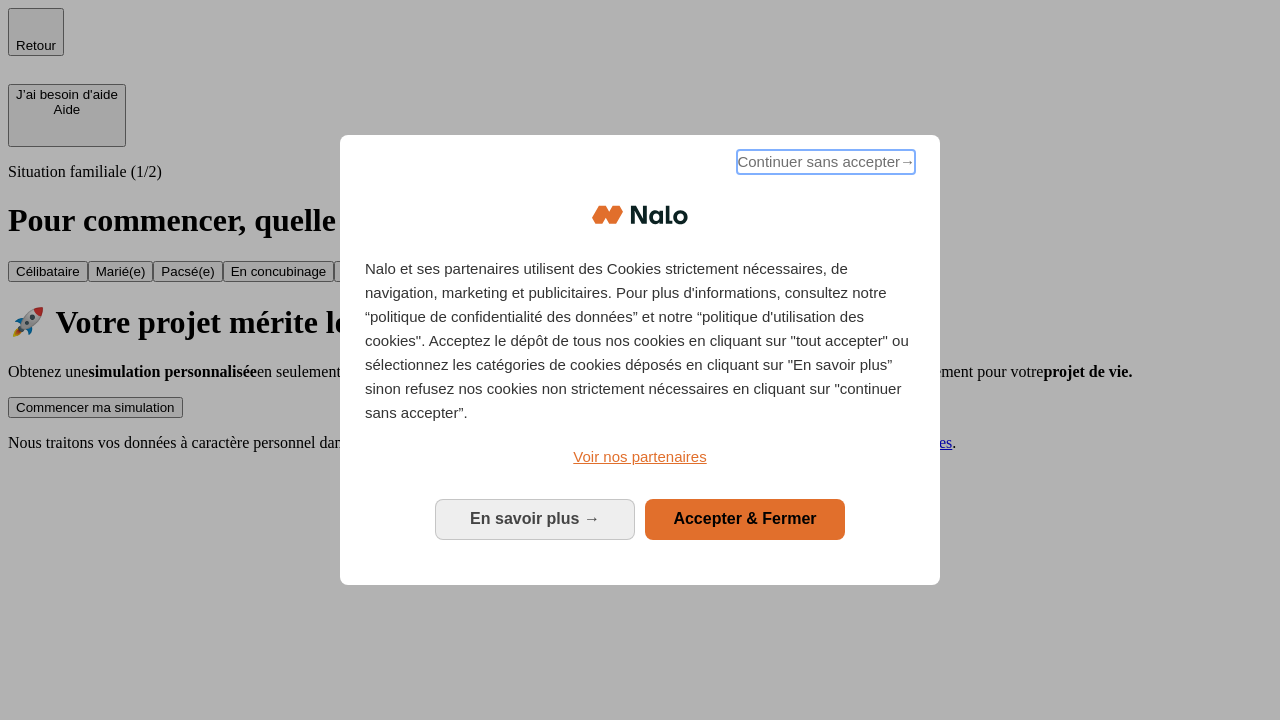 click on "Continuer sans accepter  →" at bounding box center (826, 162) 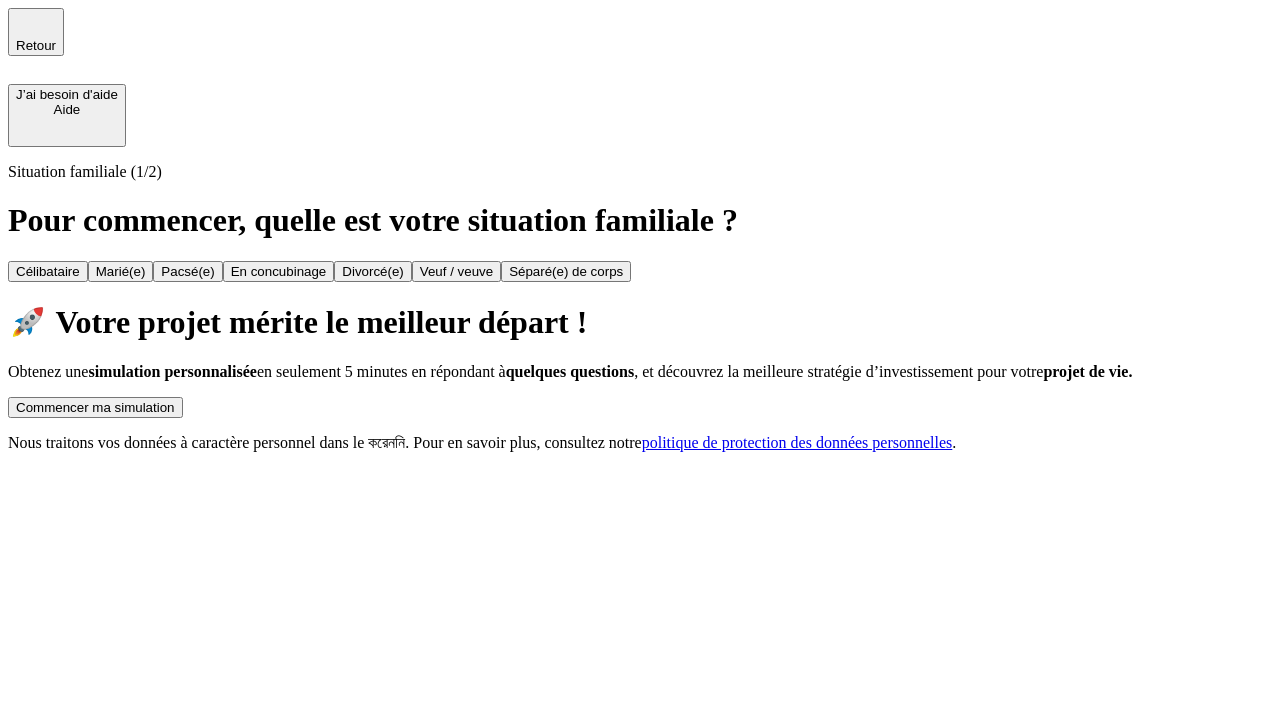 click on "Commencer ma simulation" at bounding box center (95, 407) 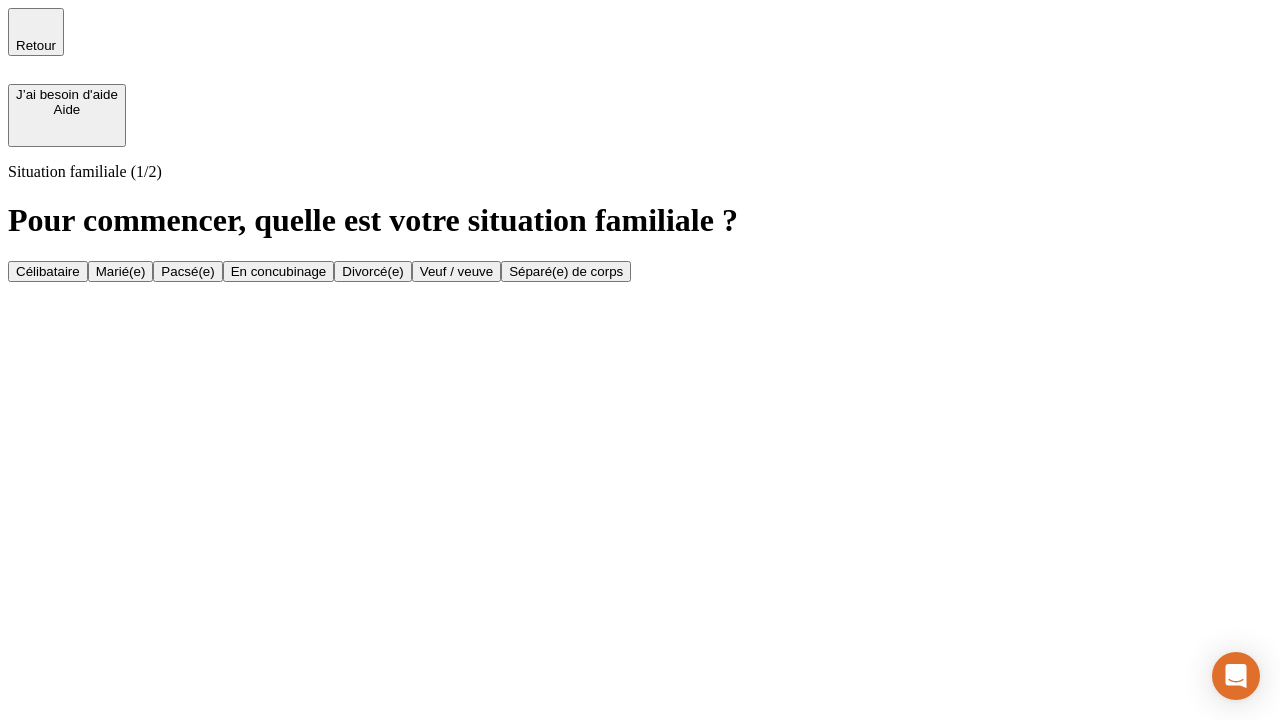 click on "Célibataire" at bounding box center [48, 271] 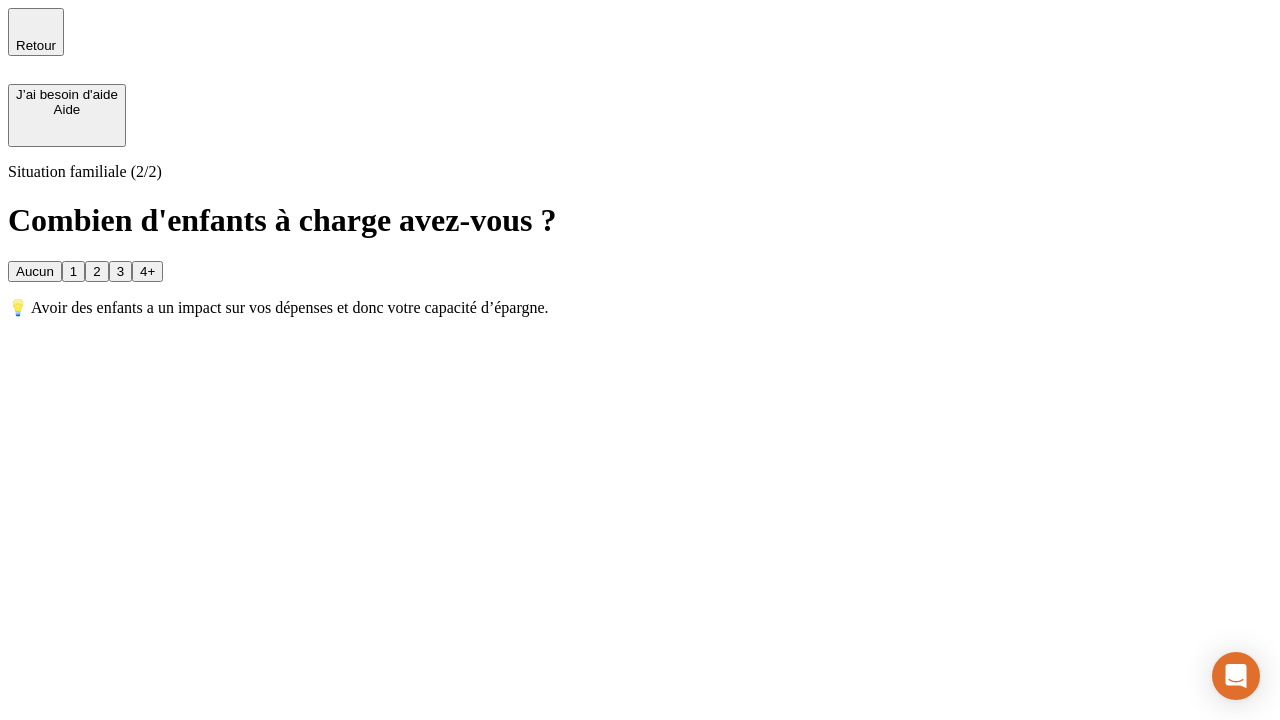 click on "Aucun" at bounding box center [35, 271] 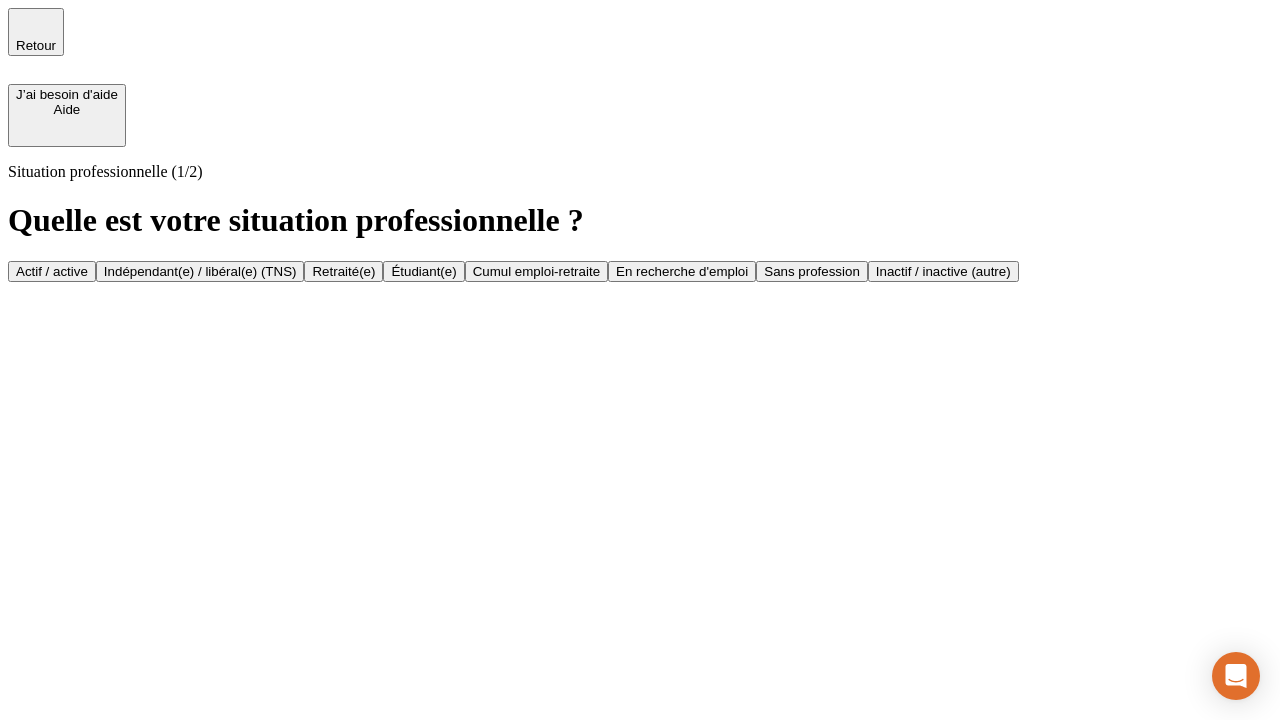 click on "Actif / active" at bounding box center [52, 271] 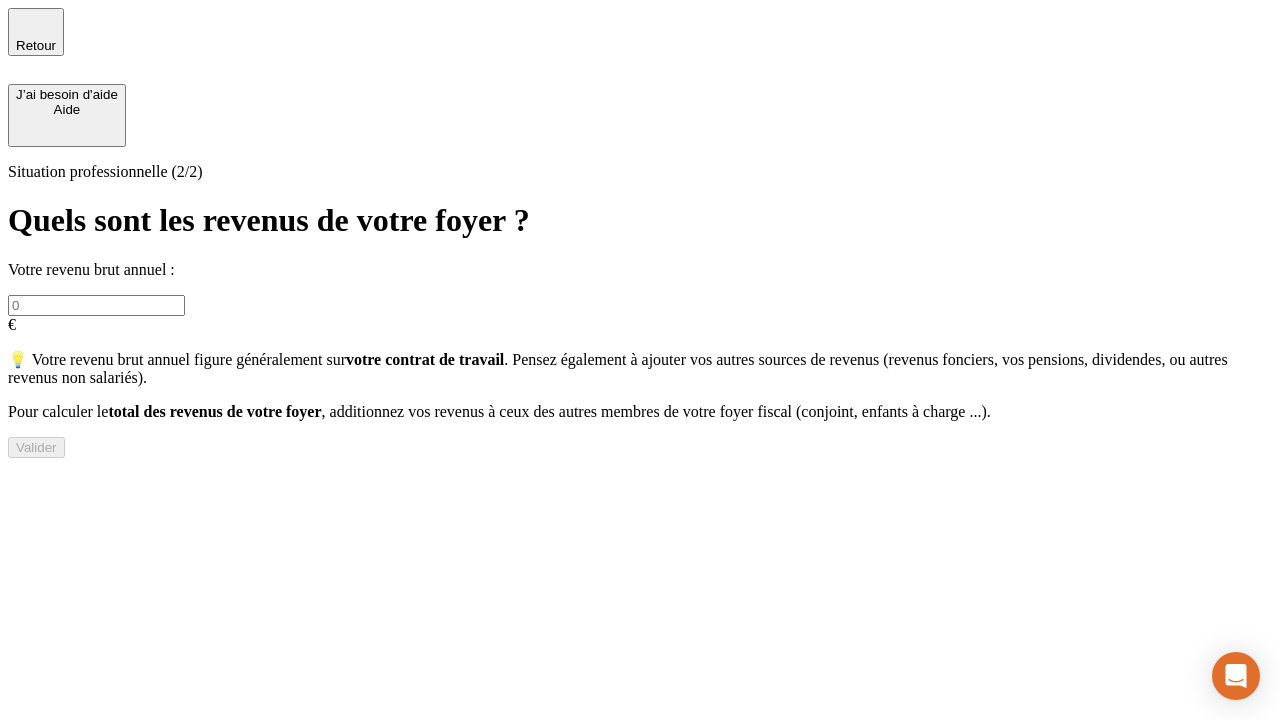 type on "30 000" 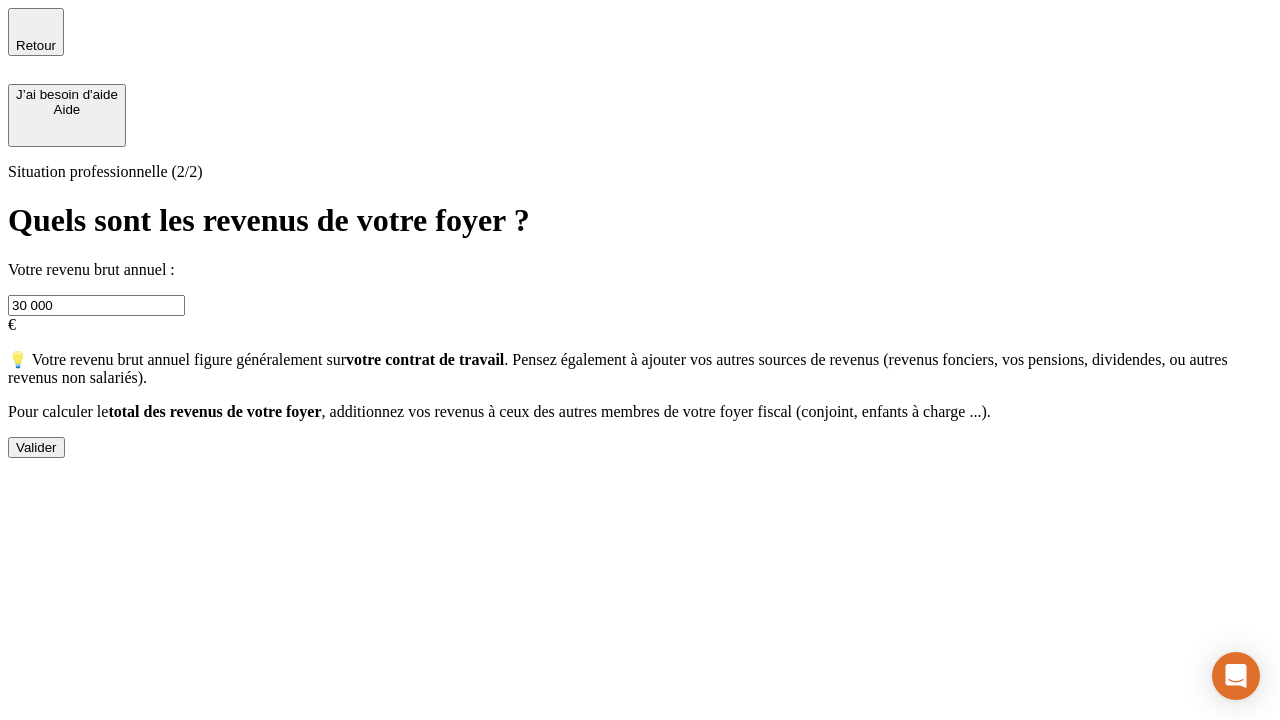 click on "Valider" at bounding box center [36, 447] 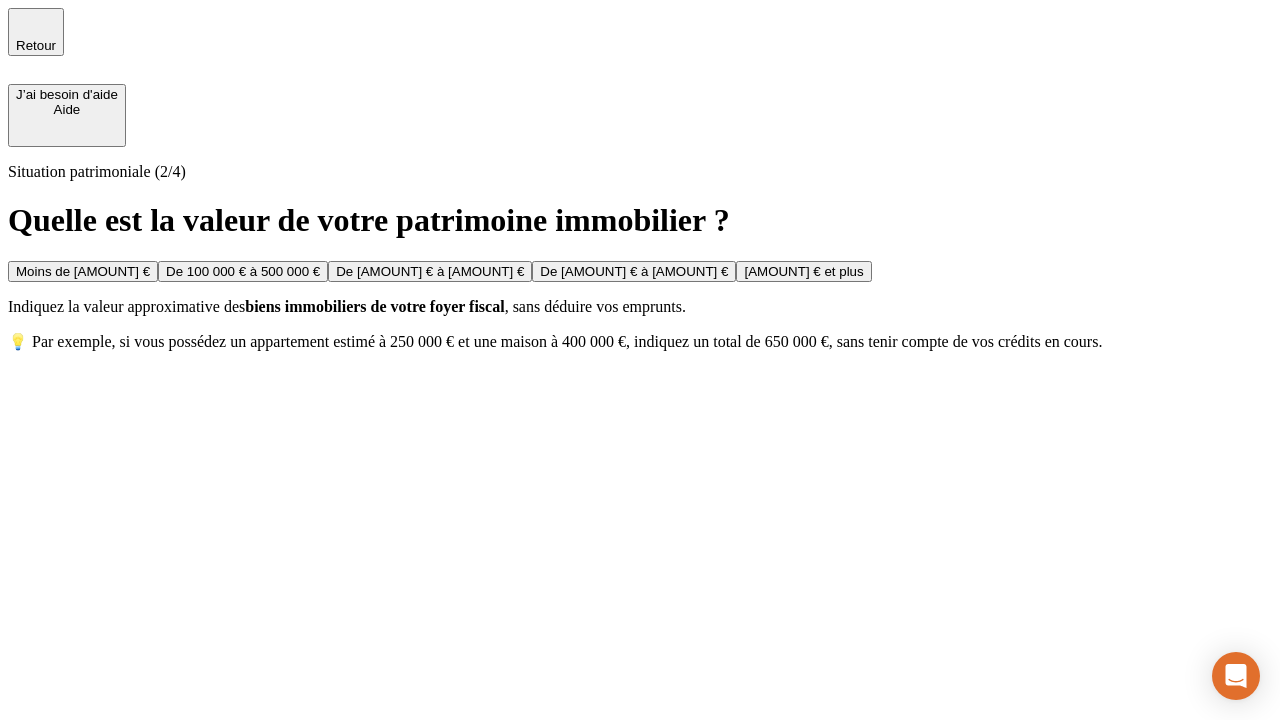 click on "Moins de [AMOUNT] €" at bounding box center [83, 271] 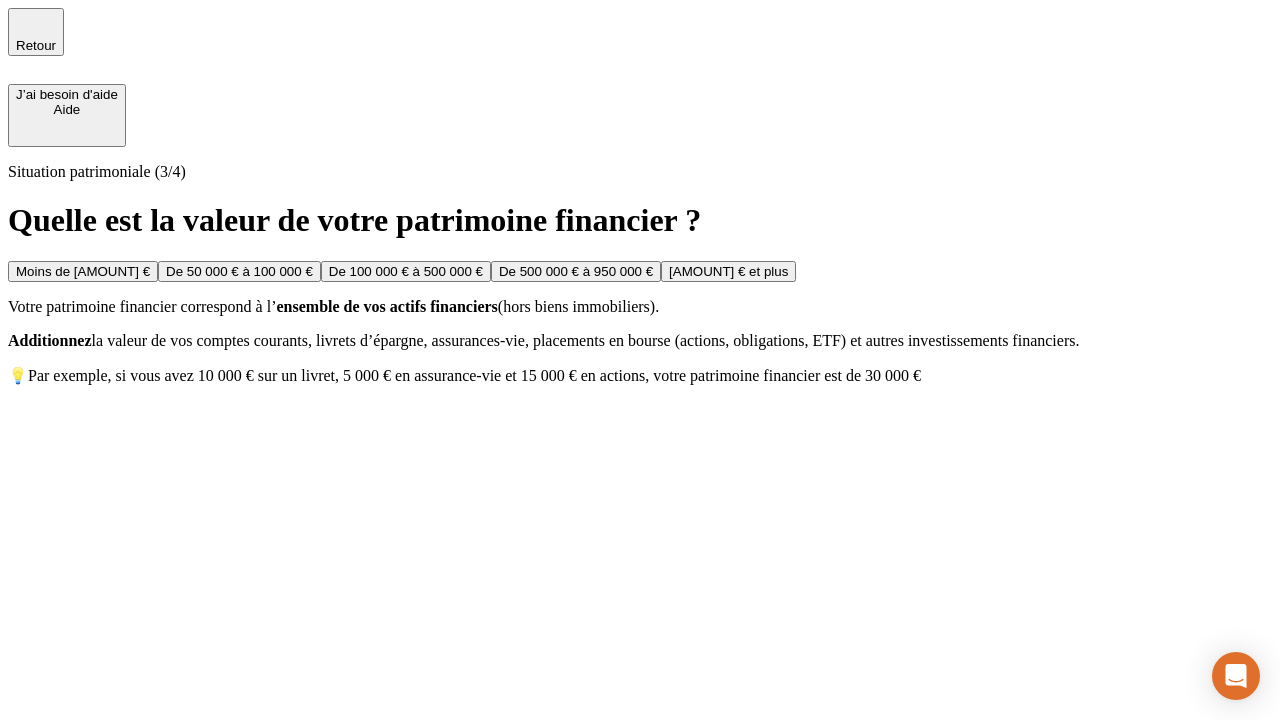 click on "Moins de [AMOUNT] €" at bounding box center [83, 271] 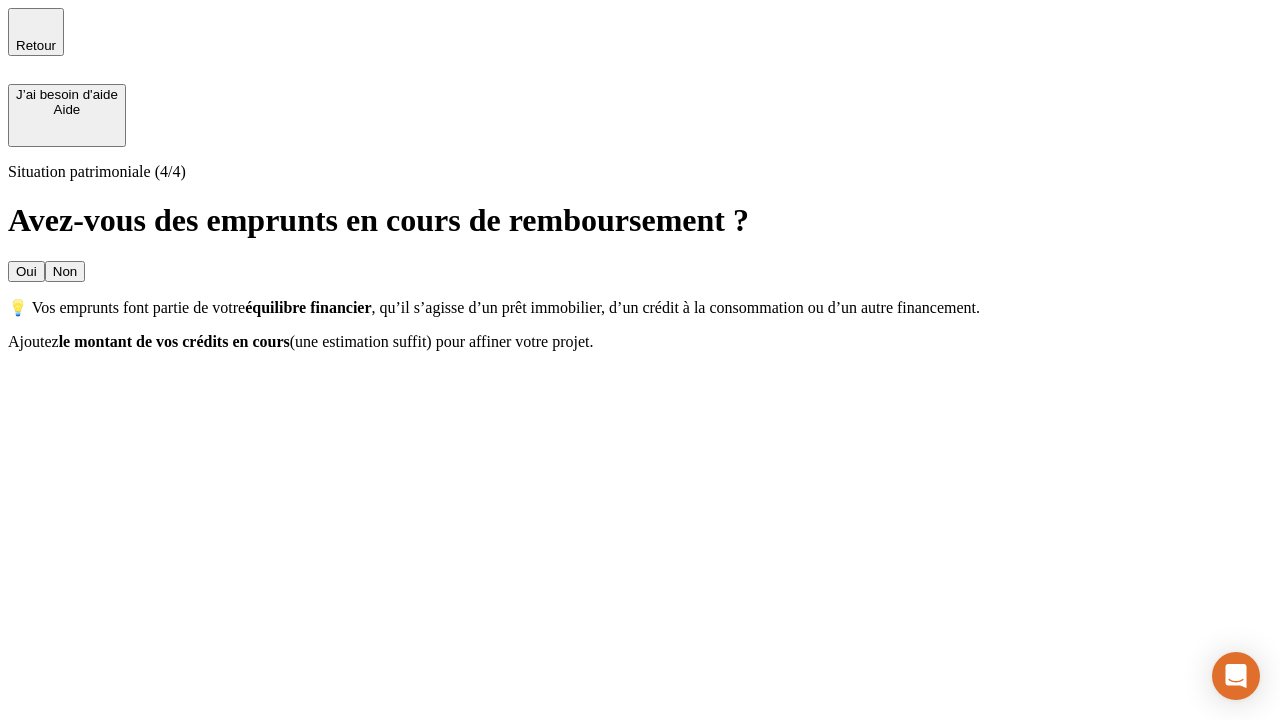 click on "Non" at bounding box center [65, 271] 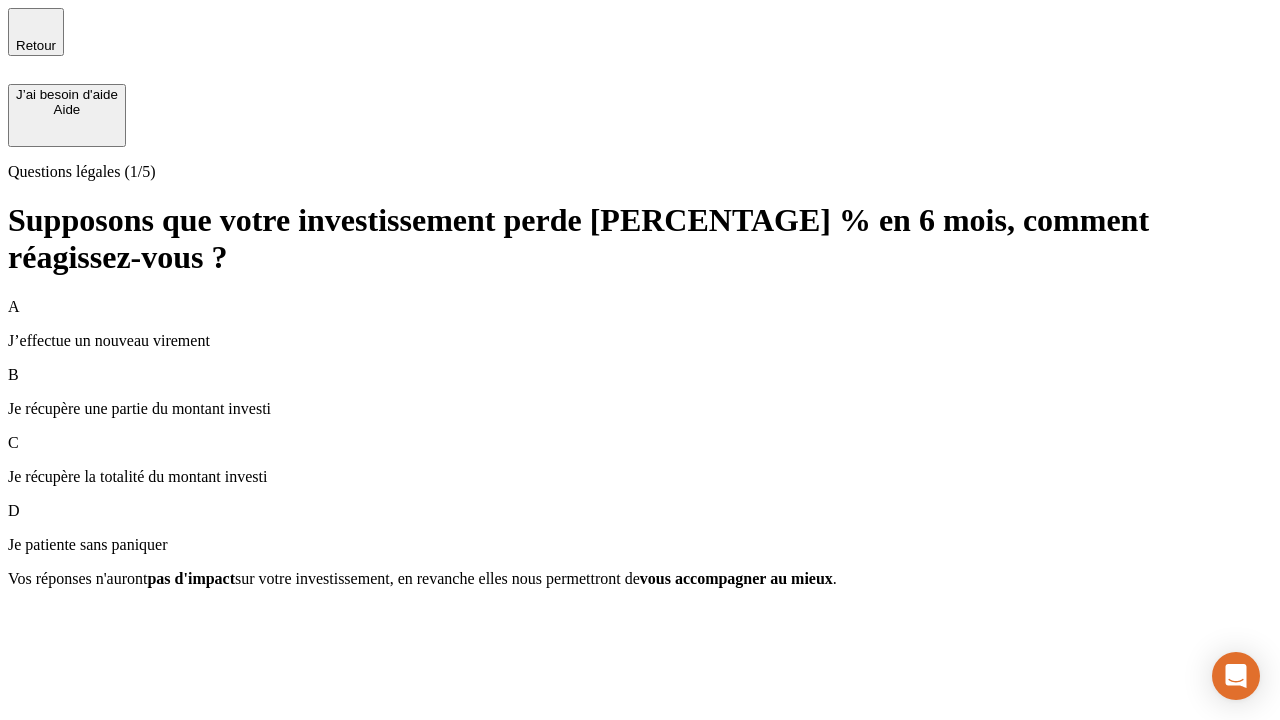 click on "A J’effectue un nouveau virement" at bounding box center (640, 324) 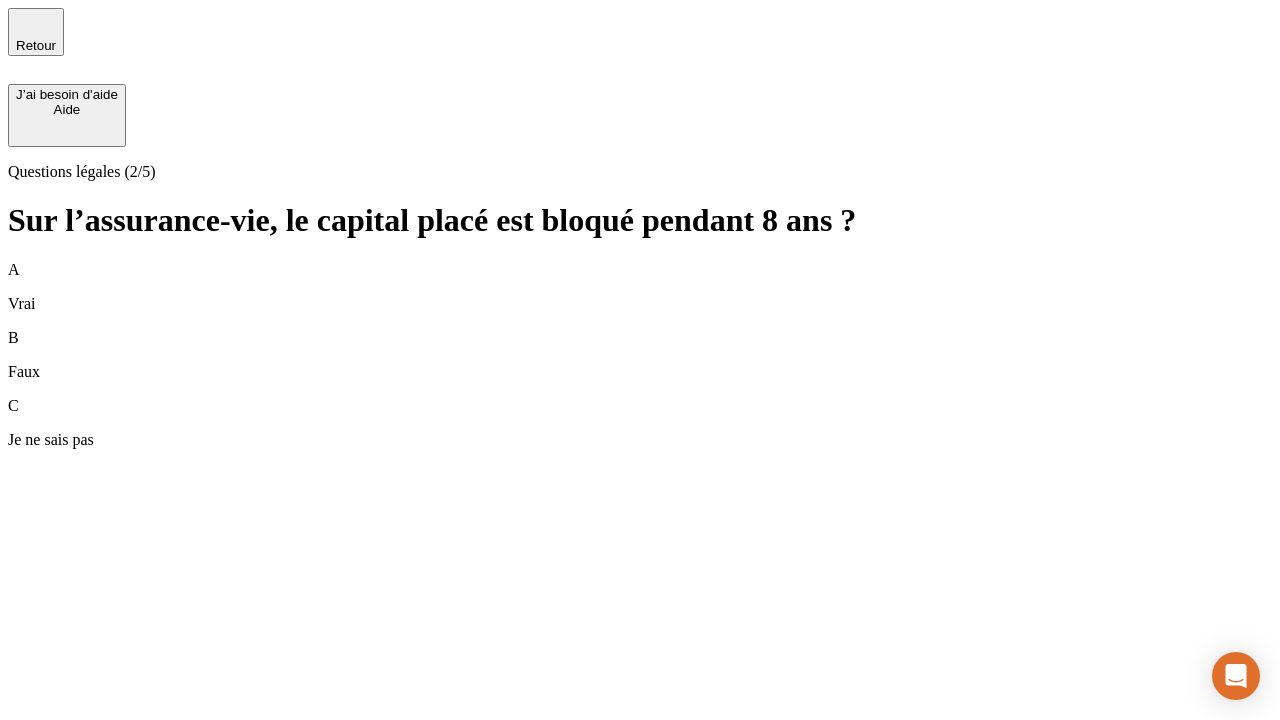 click on "B Faux" at bounding box center (640, 355) 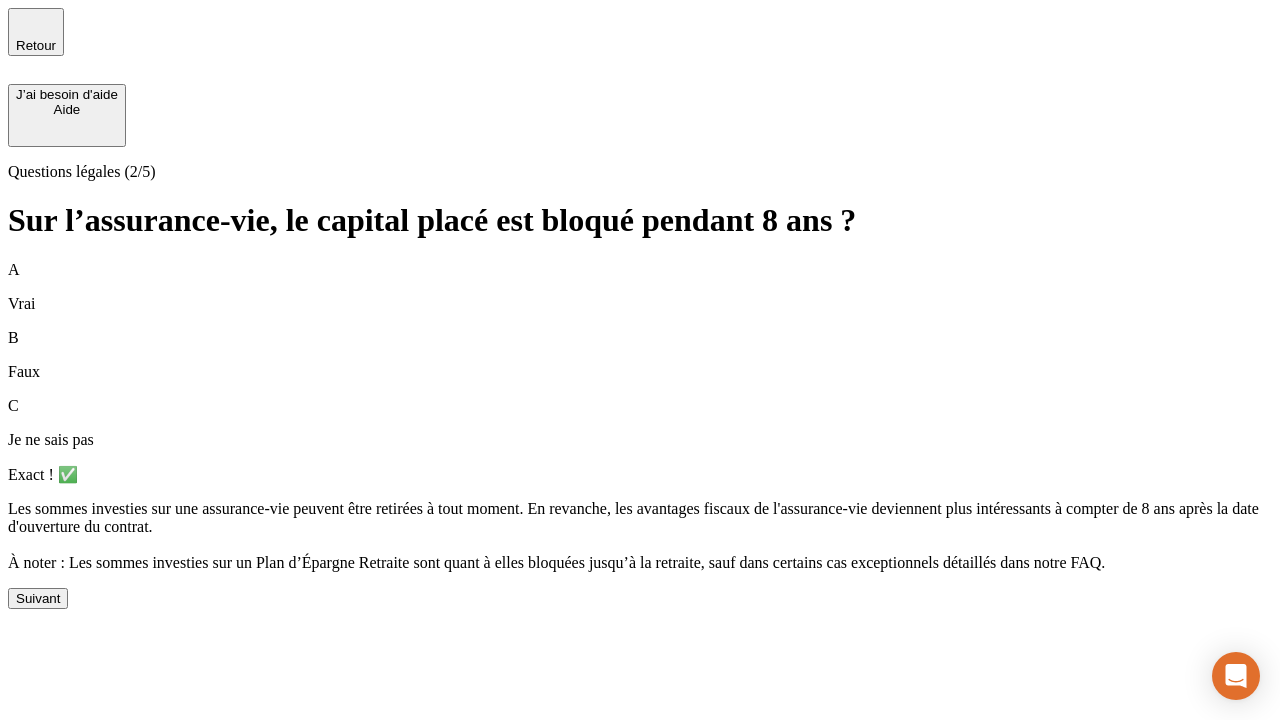 click on "Suivant" at bounding box center (38, 598) 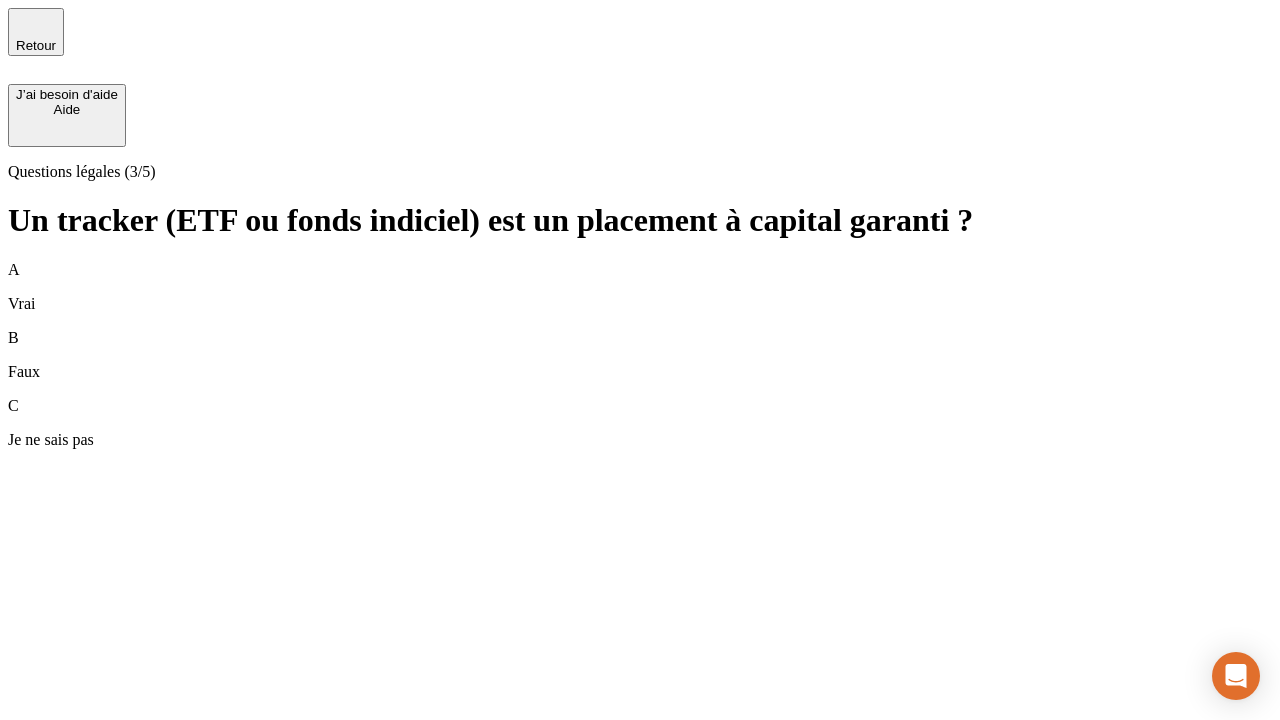 click on "B Faux" at bounding box center [640, 355] 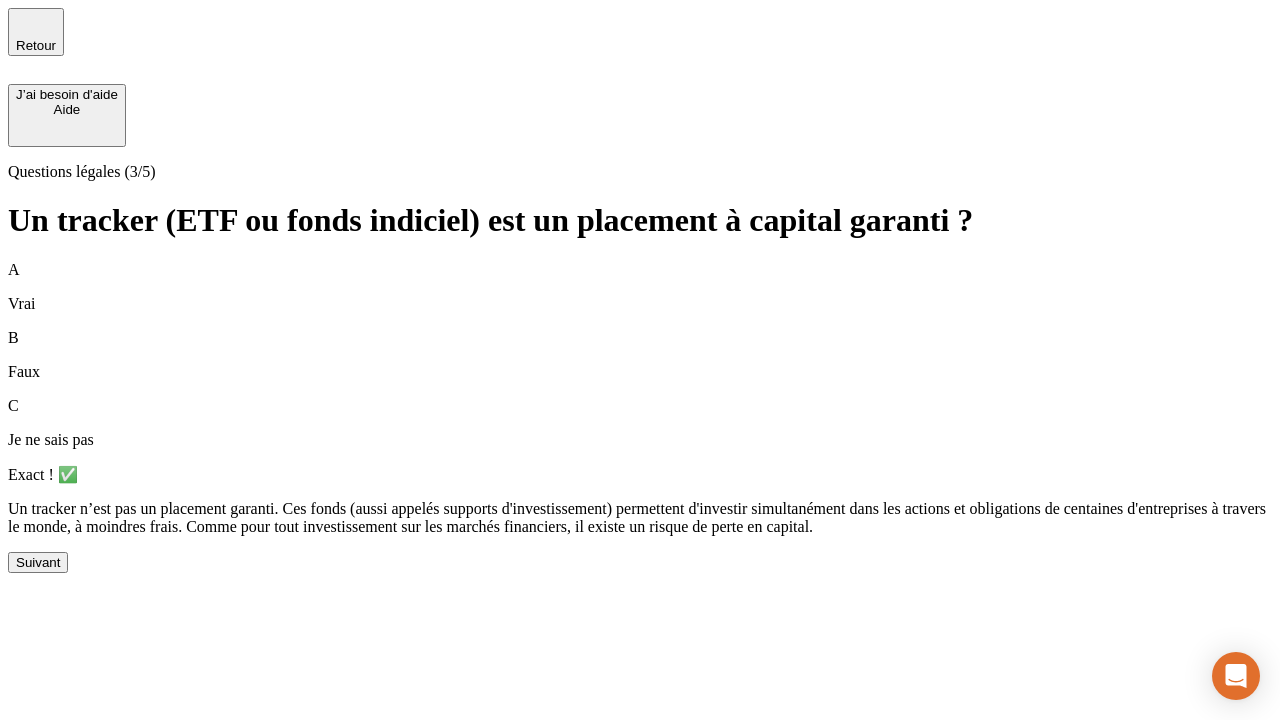 click on "Suivant" at bounding box center [38, 562] 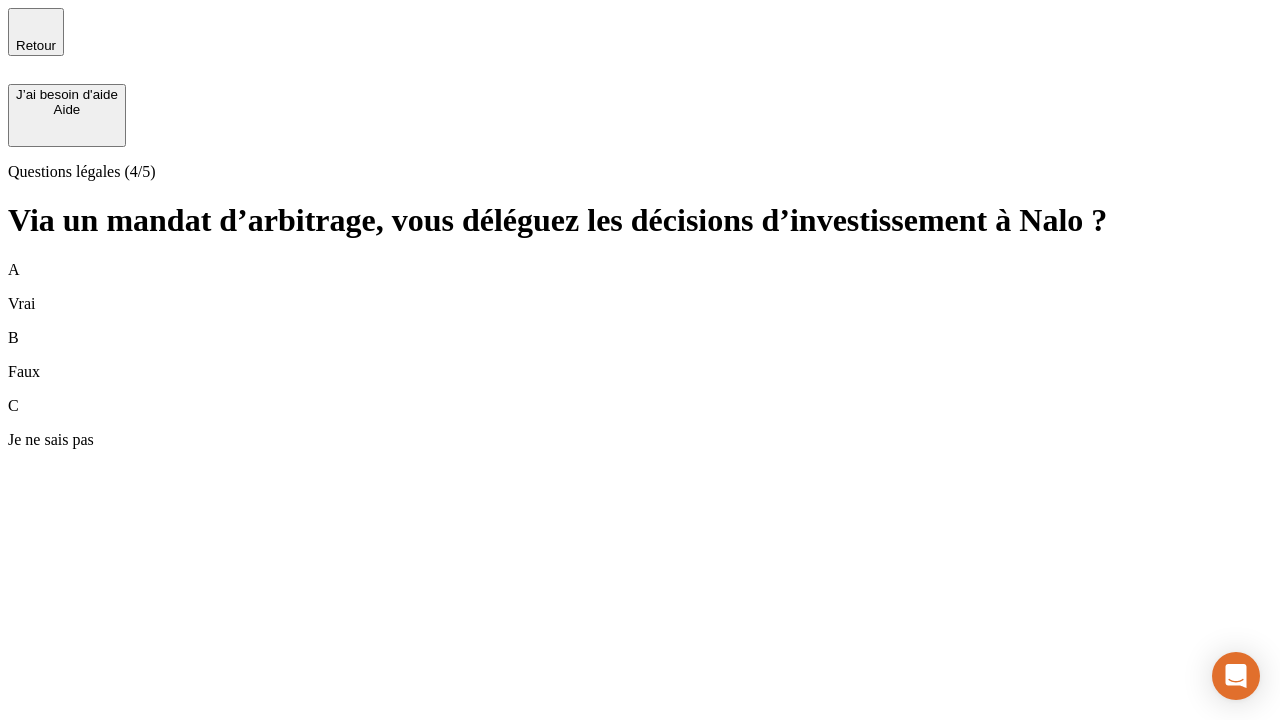 click on "A Vrai" at bounding box center (640, 287) 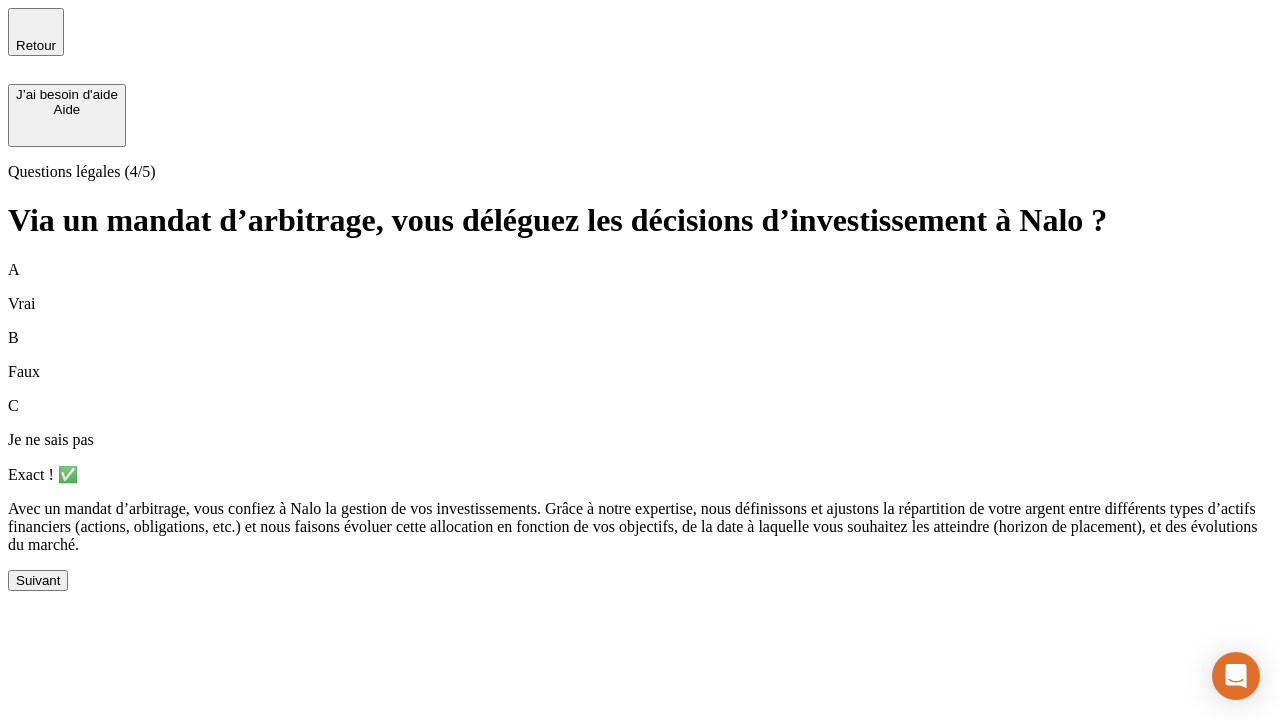 click on "Suivant" at bounding box center [38, 580] 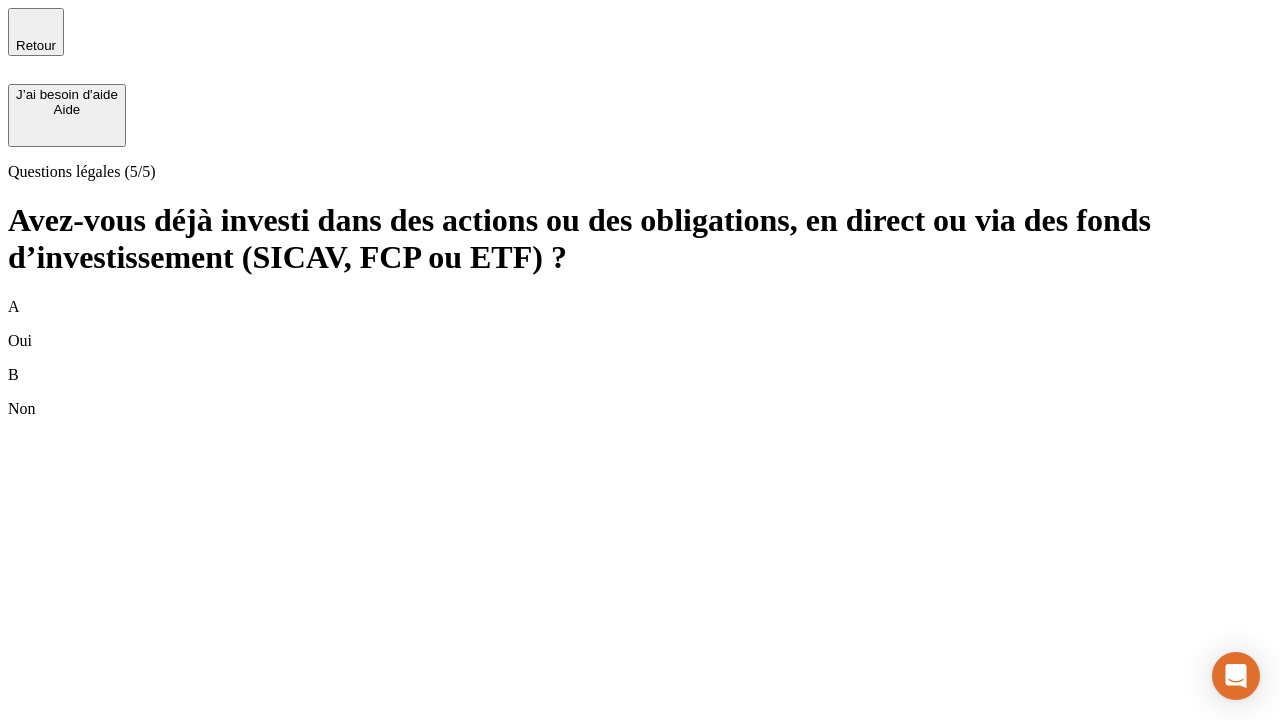 click on "B Non" at bounding box center [640, 392] 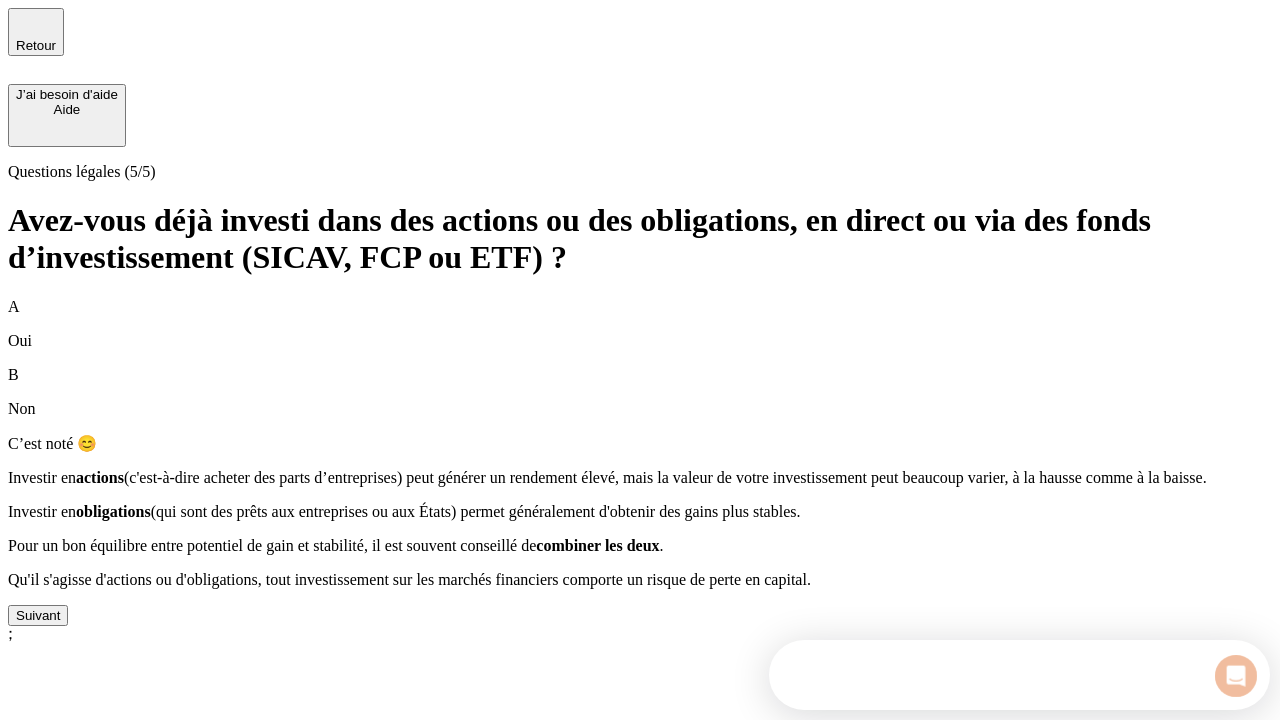scroll, scrollTop: 0, scrollLeft: 0, axis: both 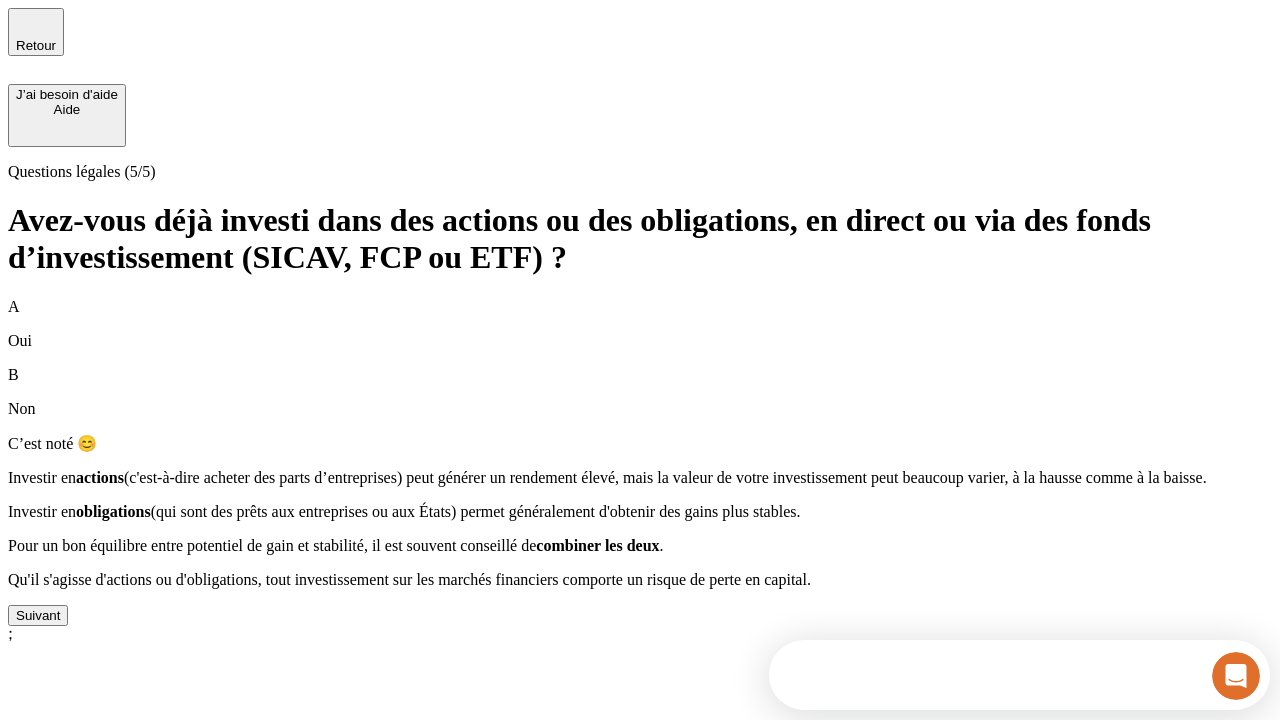 click on "Suivant" at bounding box center (38, 615) 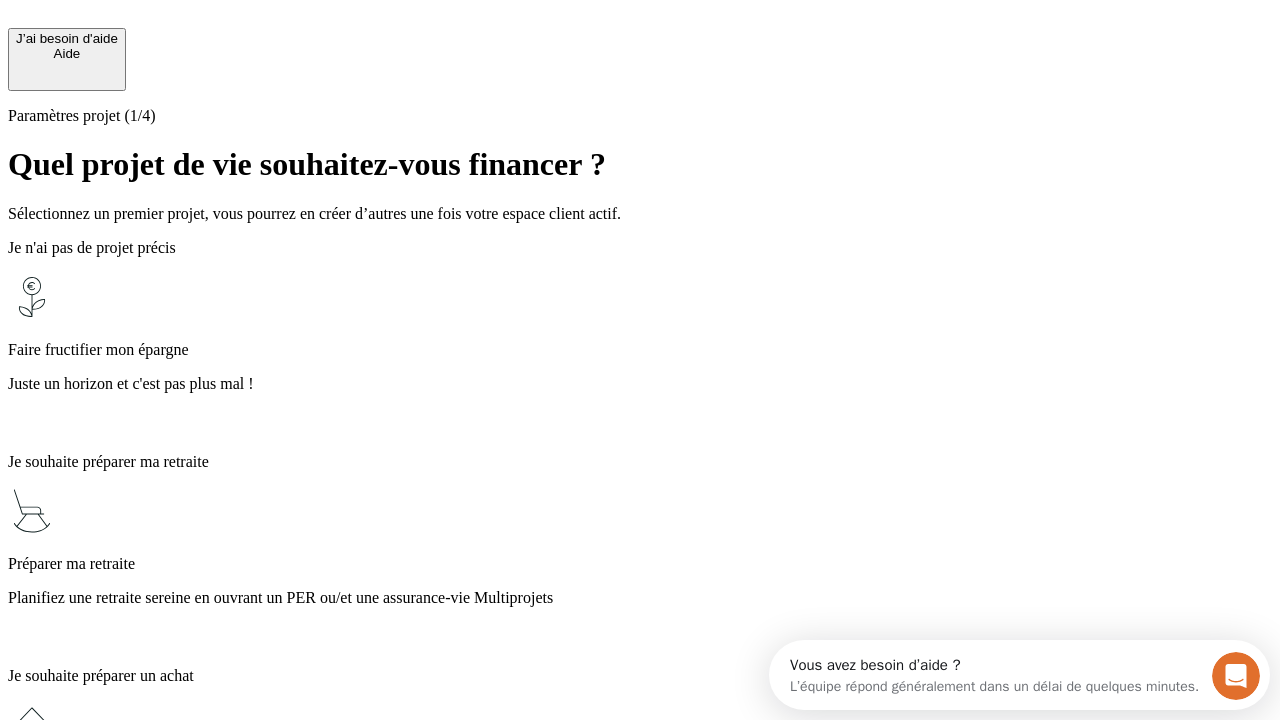 click on "Notre fonds en euros 100% garanti est la solution idéale pour vos projets à court terme dont l’horizon est inférieur à 3 ans." at bounding box center [640, 1732] 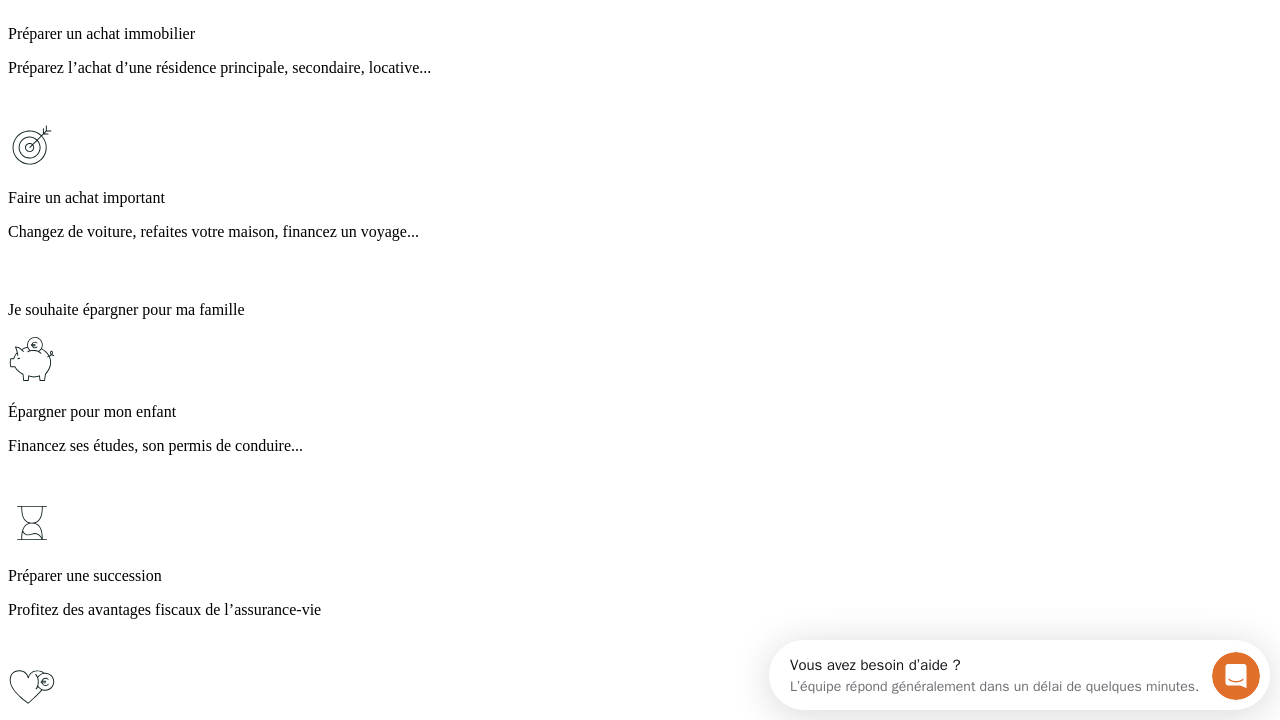 scroll, scrollTop: 18, scrollLeft: 0, axis: vertical 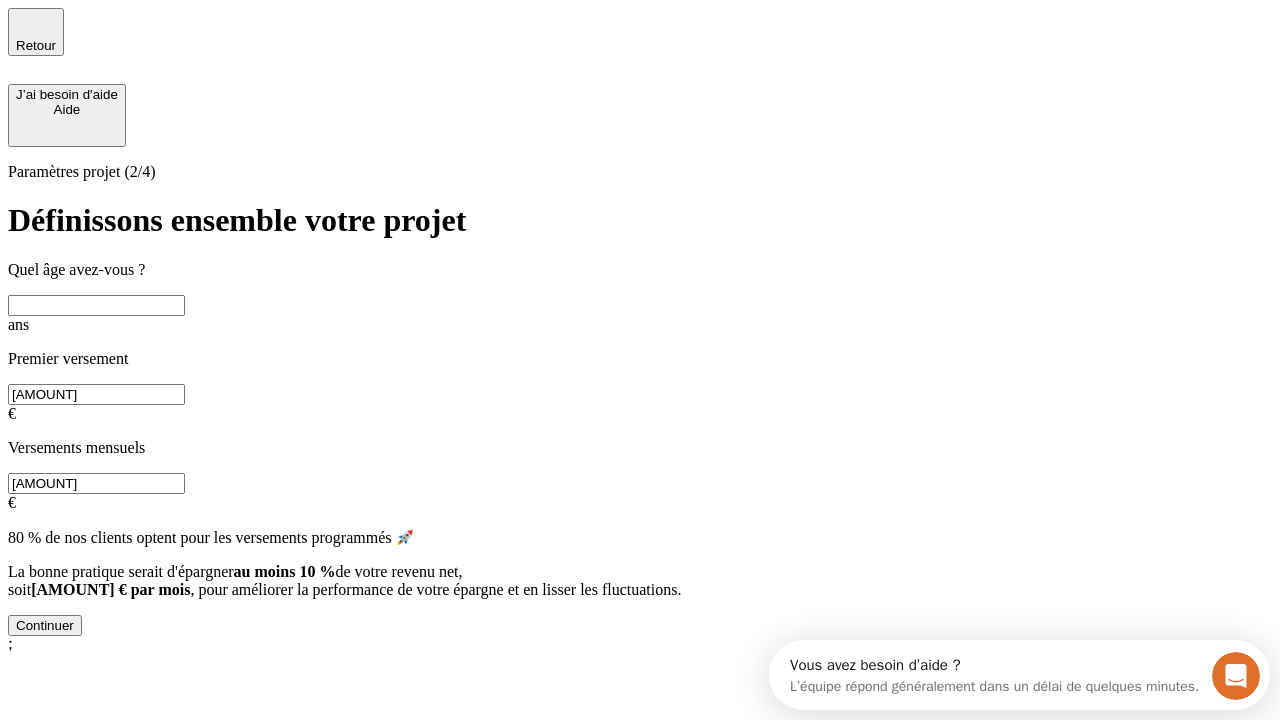 click at bounding box center [96, 305] 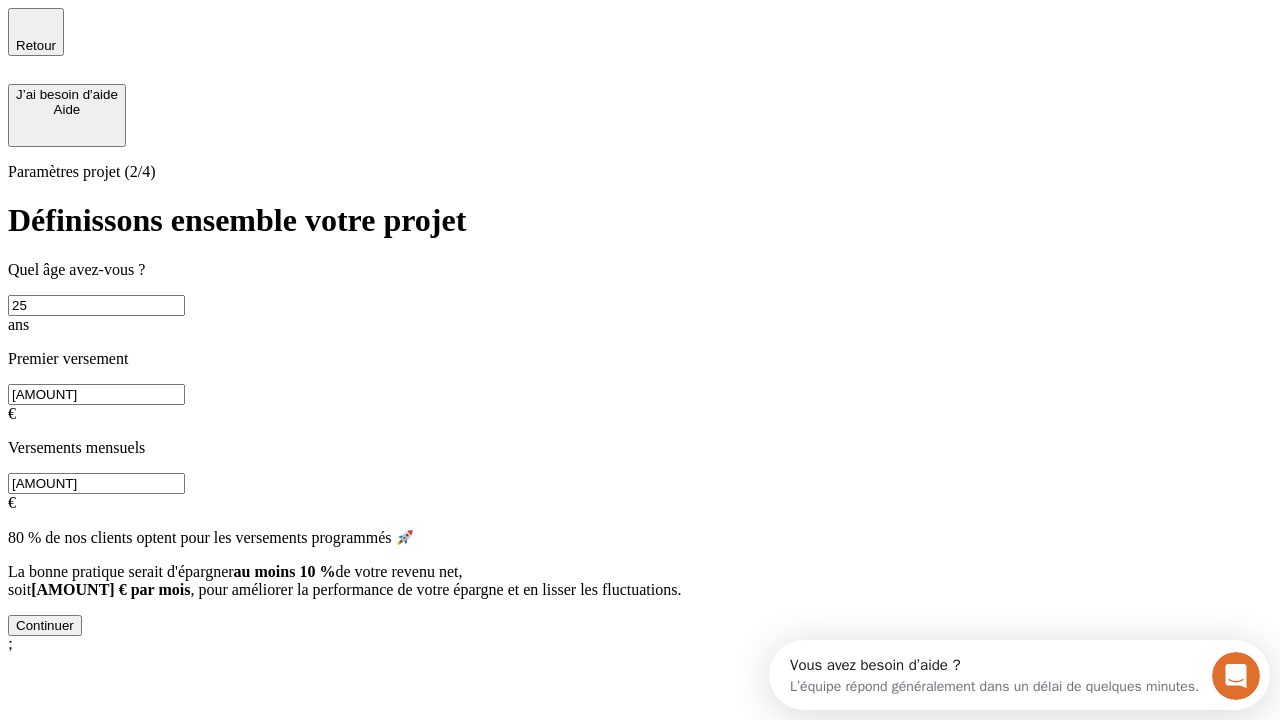 type on "25" 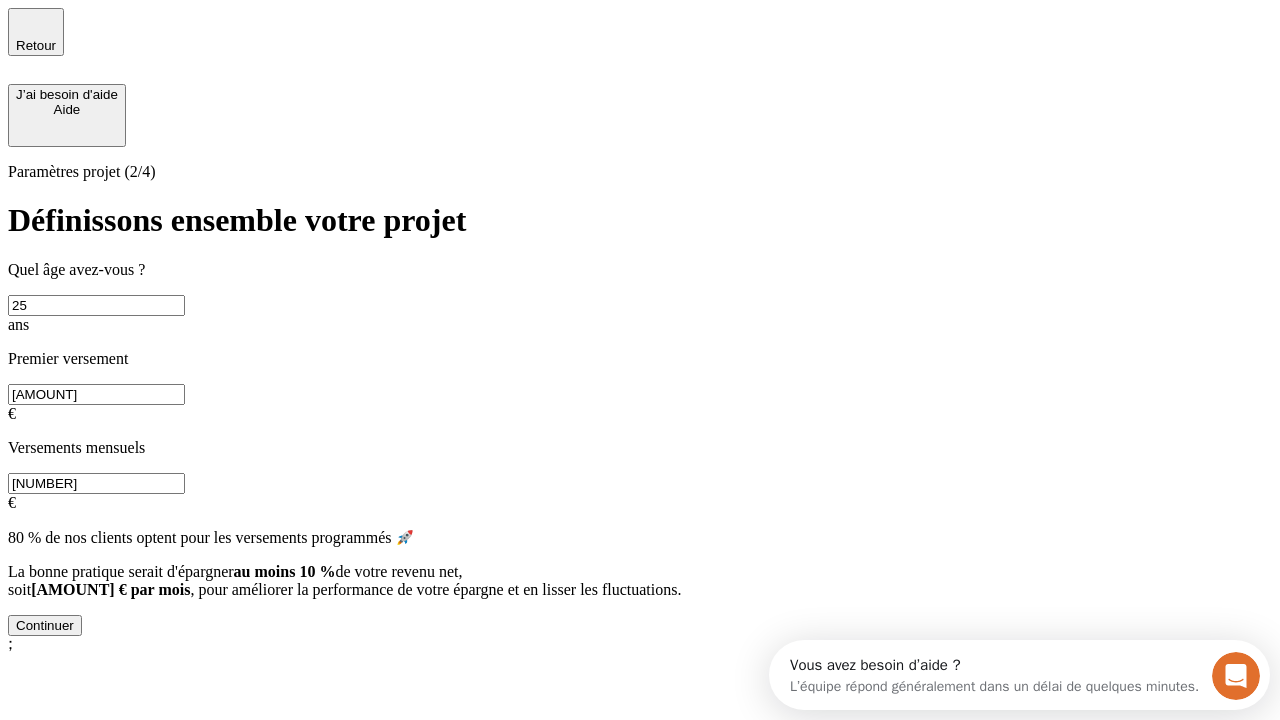 type on "[NUMBER]" 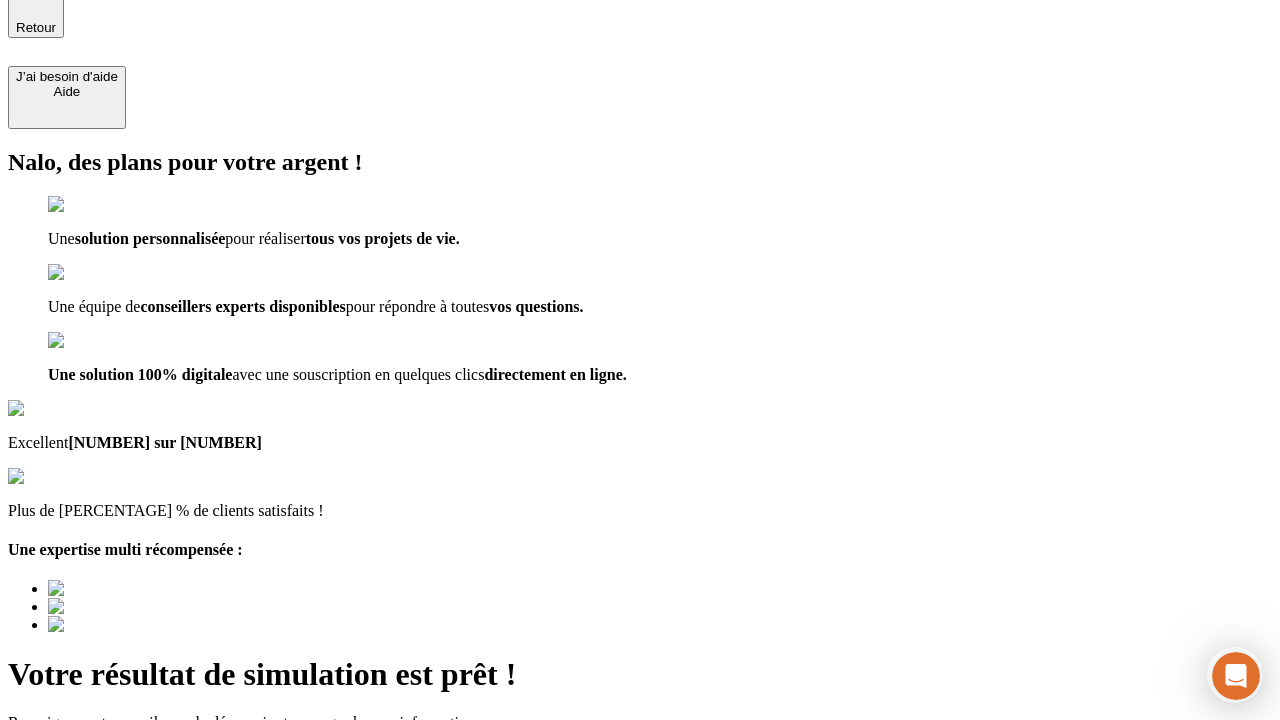 click on "Découvrir ma simulation" at bounding box center [87, 779] 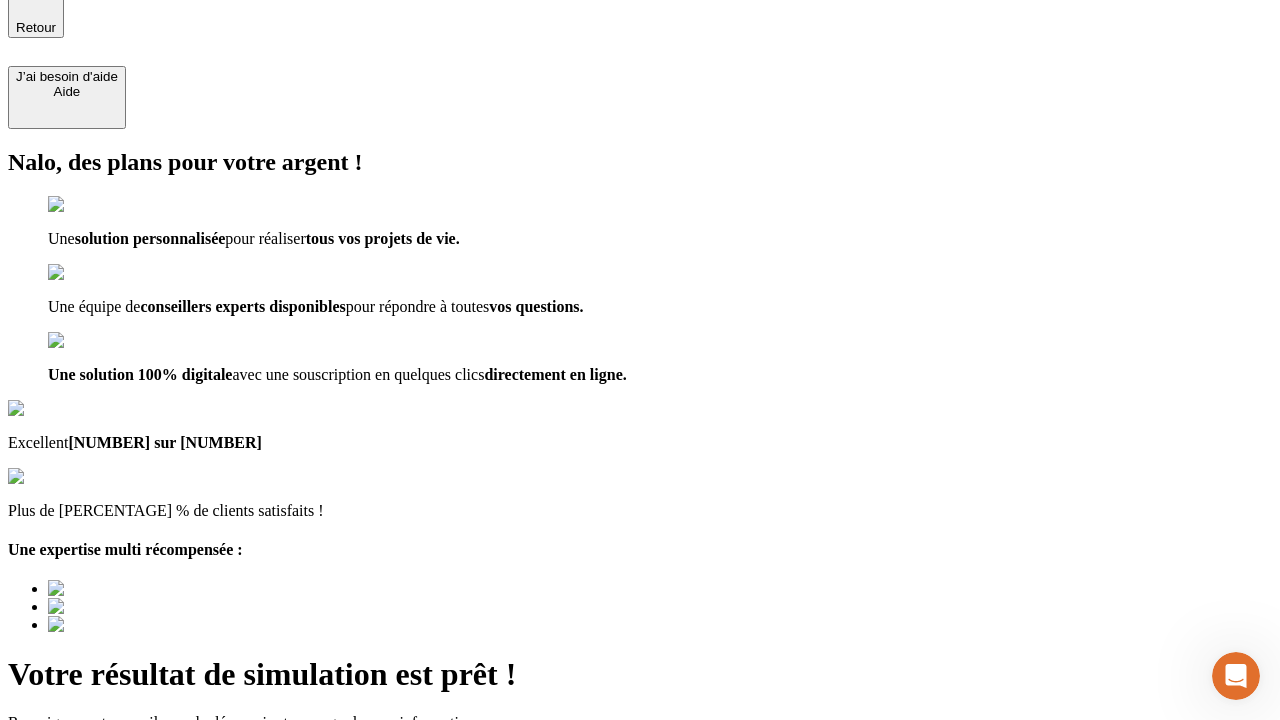 type on "testplaywright-john-euro-funds-1@example.com" 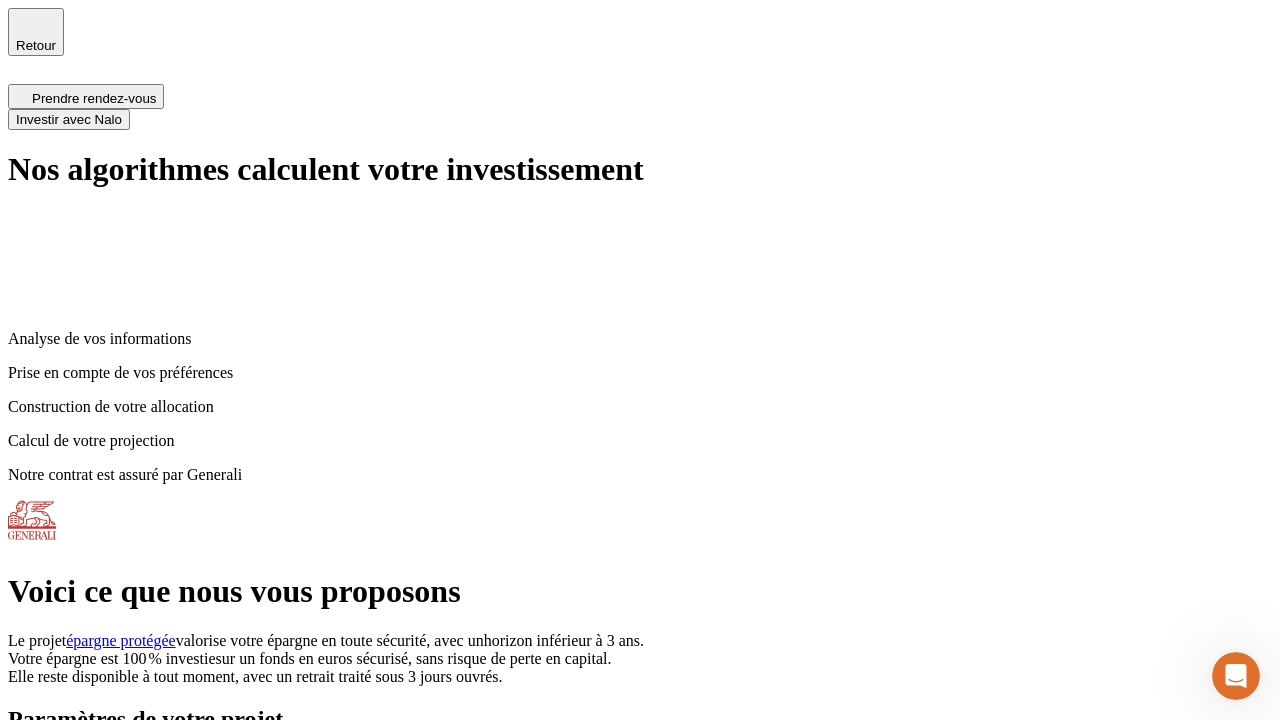 scroll, scrollTop: 8, scrollLeft: 0, axis: vertical 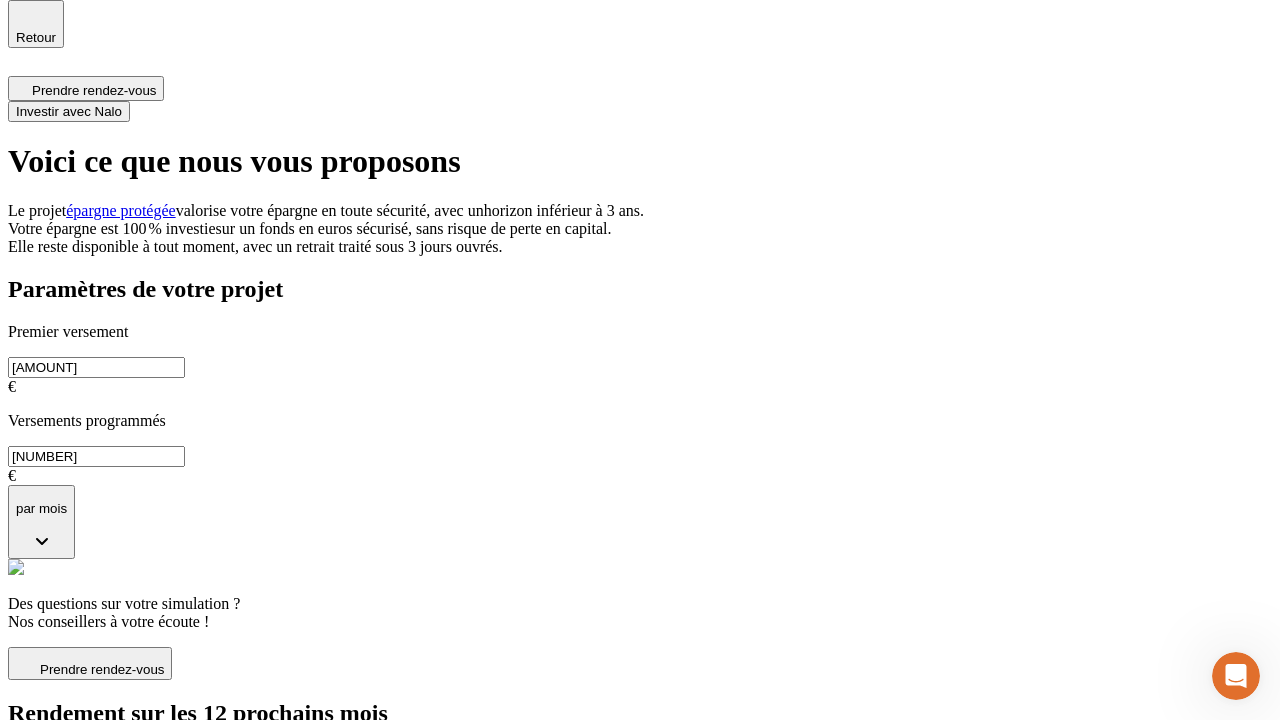 click on "Investir avec Nalo" at bounding box center (69, 111) 